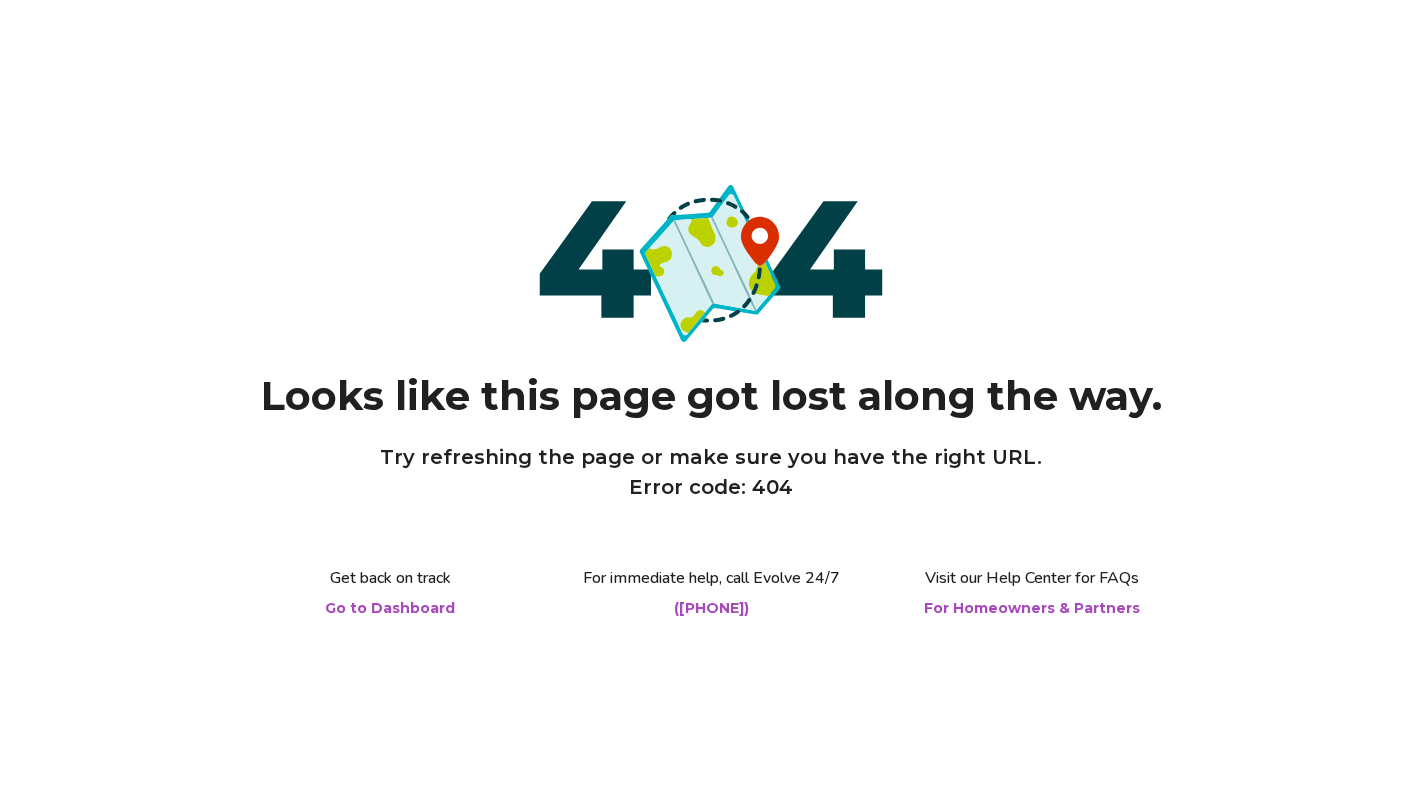 scroll, scrollTop: 0, scrollLeft: 0, axis: both 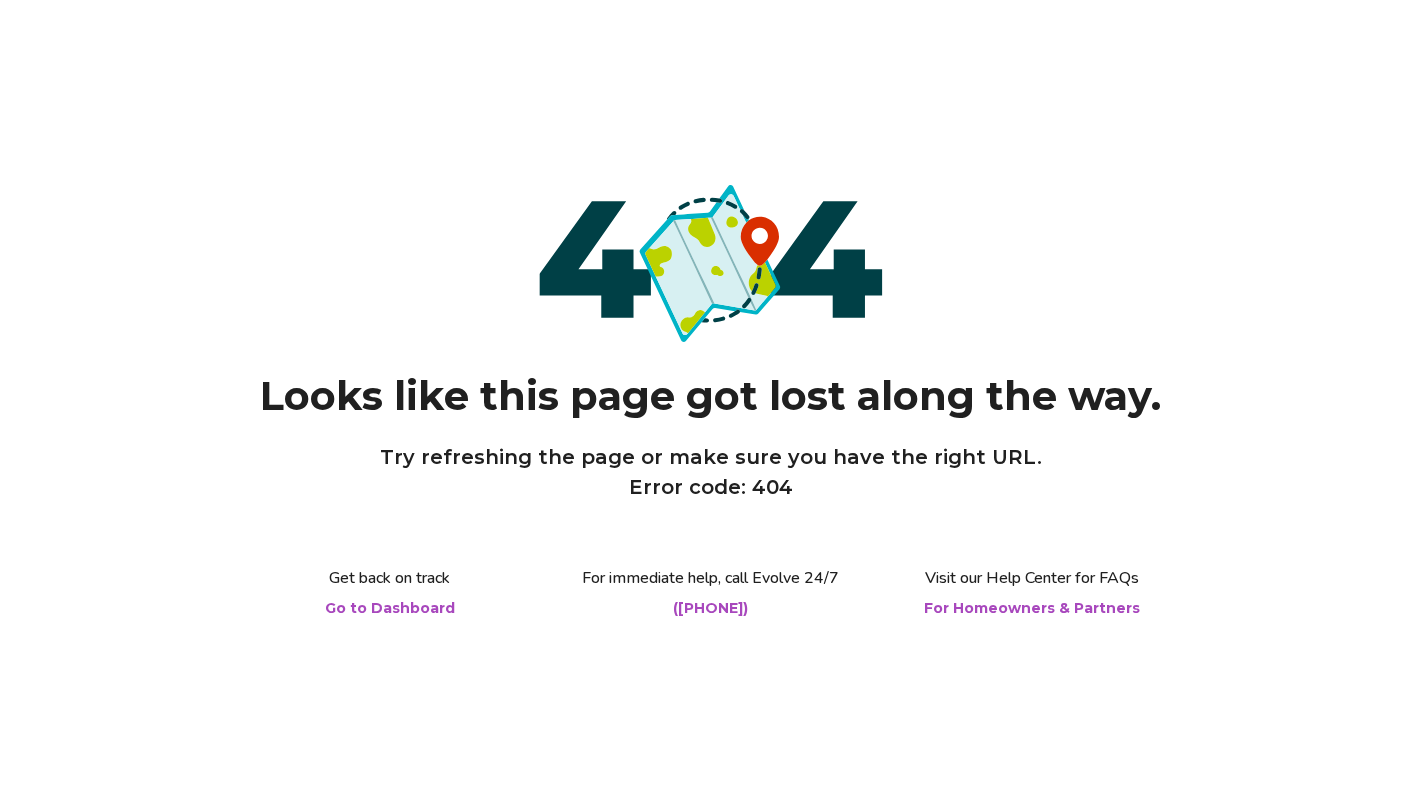 click on "Go to Dashboard" at bounding box center (390, 608) 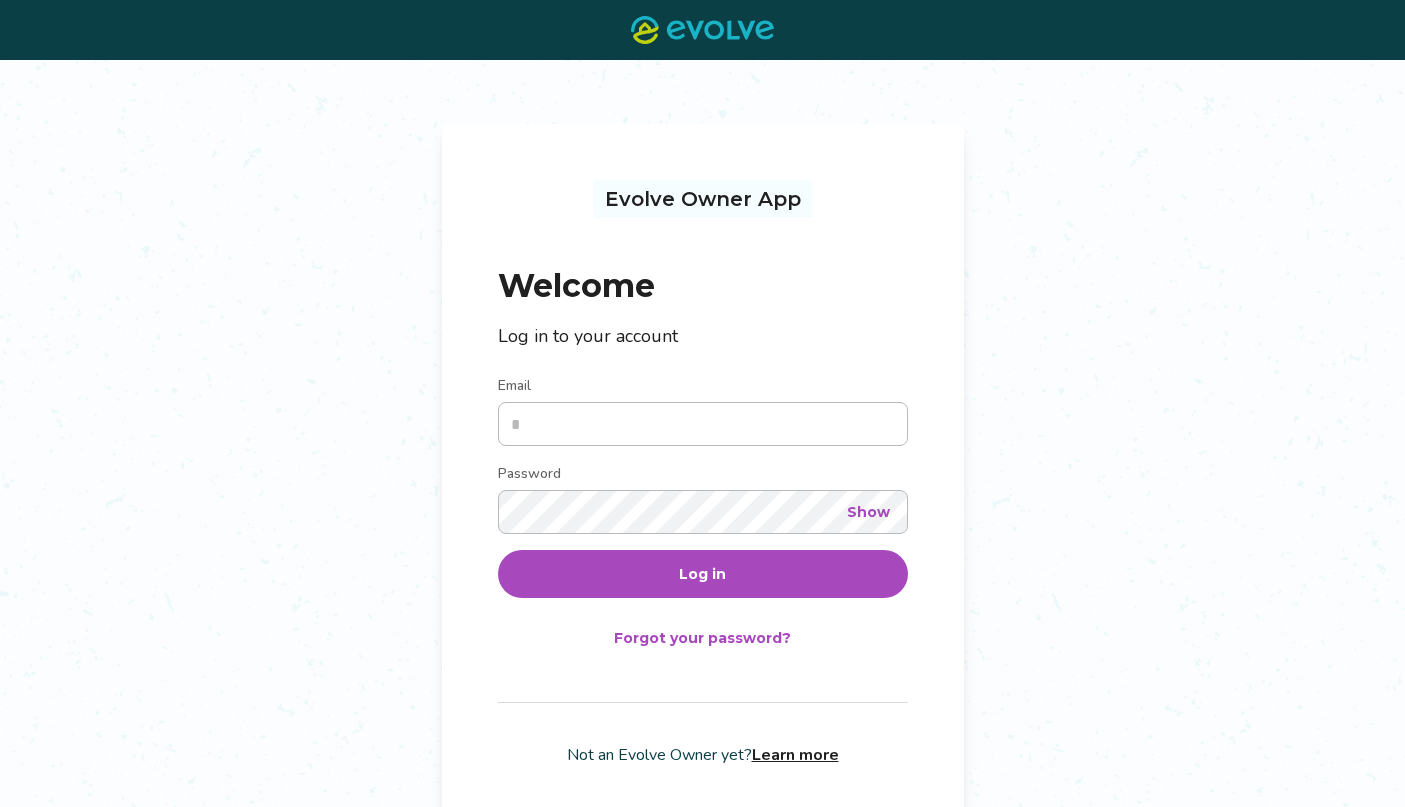 scroll, scrollTop: 0, scrollLeft: 0, axis: both 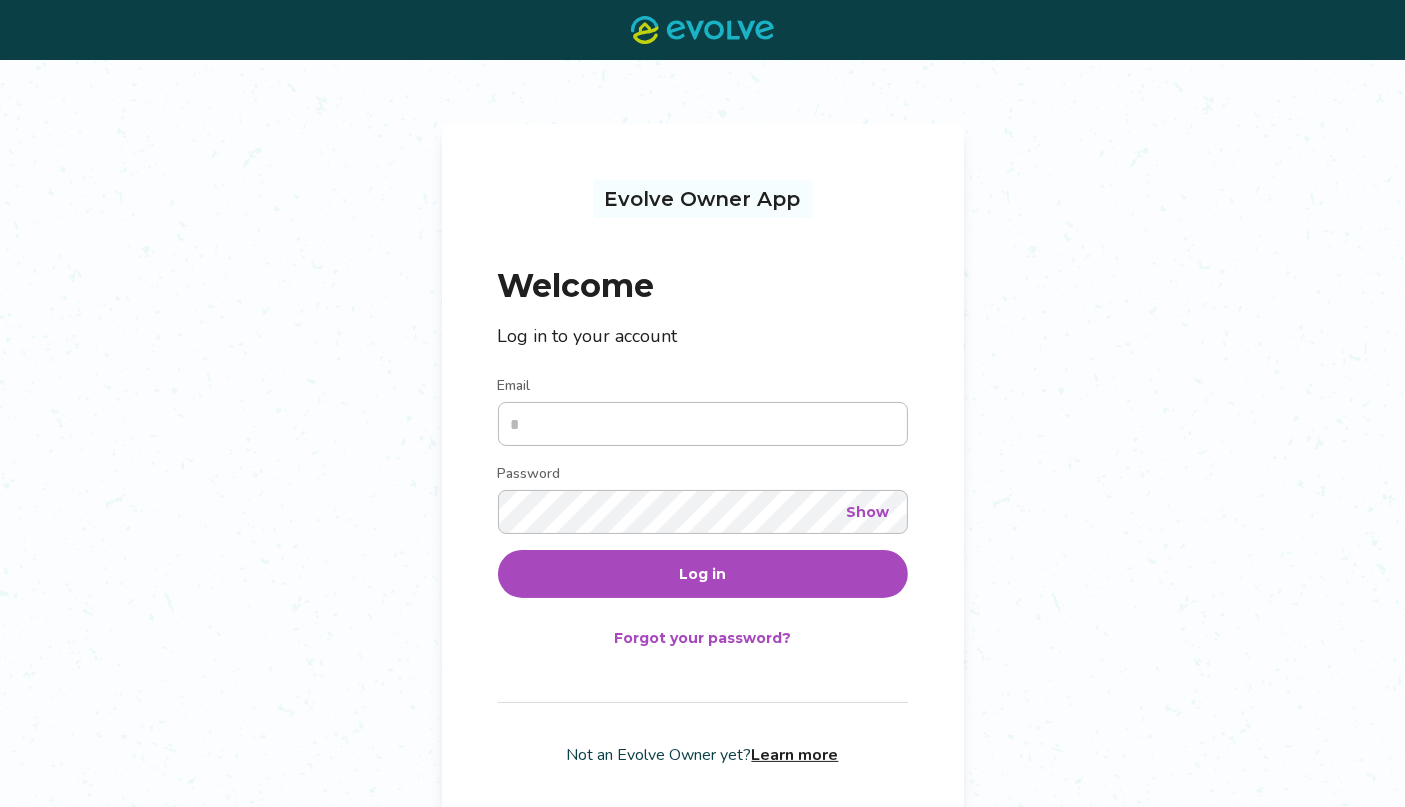 type on "**********" 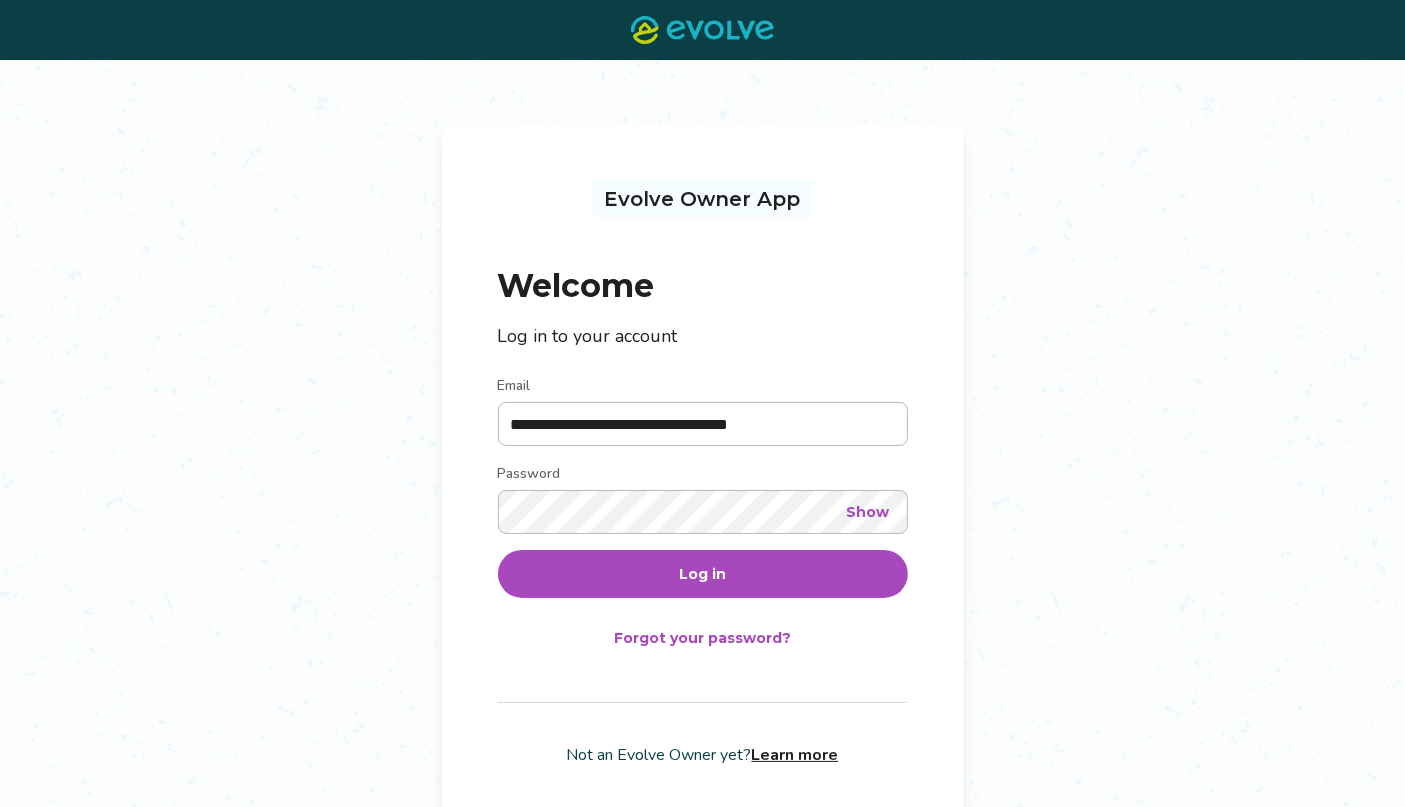 click on "Log in" at bounding box center (702, 574) 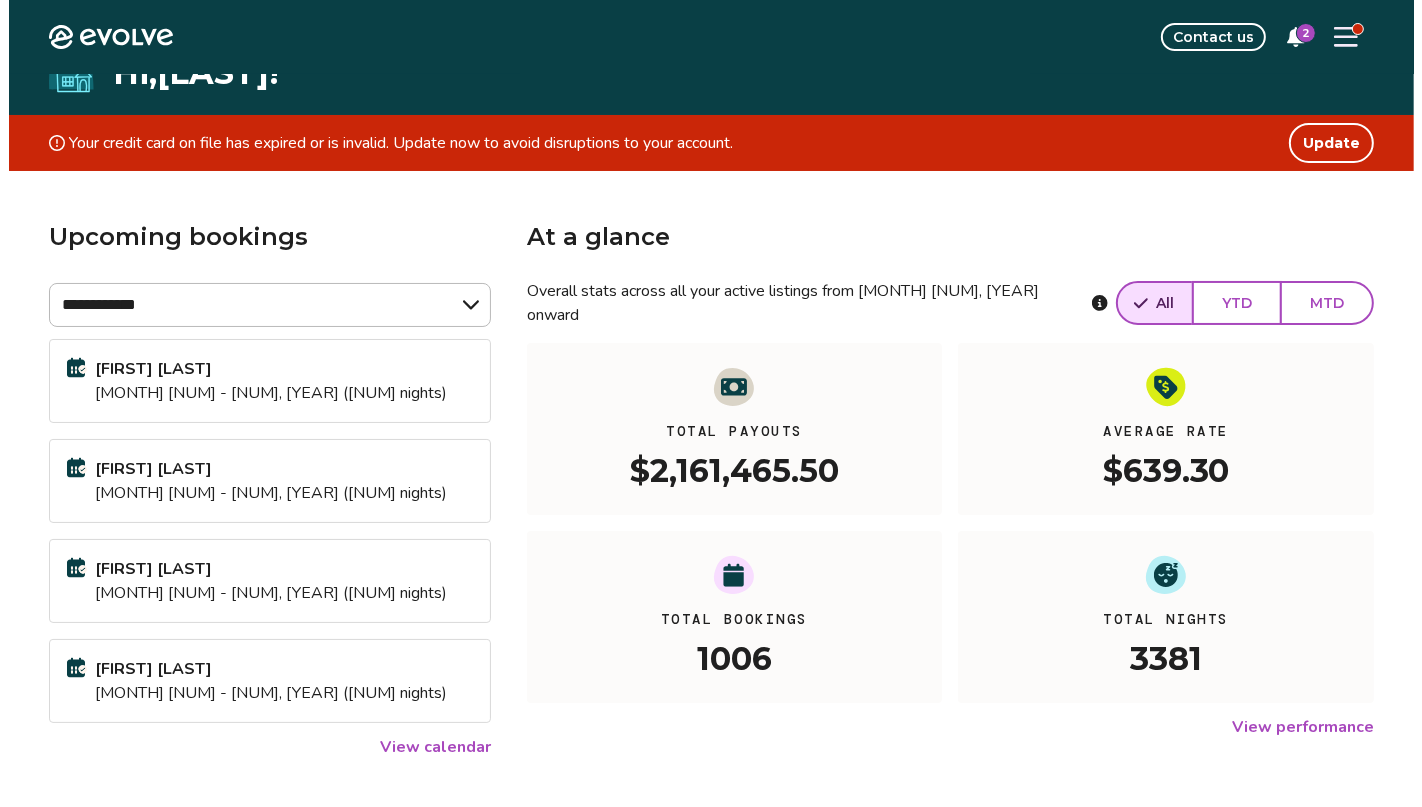 scroll, scrollTop: 0, scrollLeft: 0, axis: both 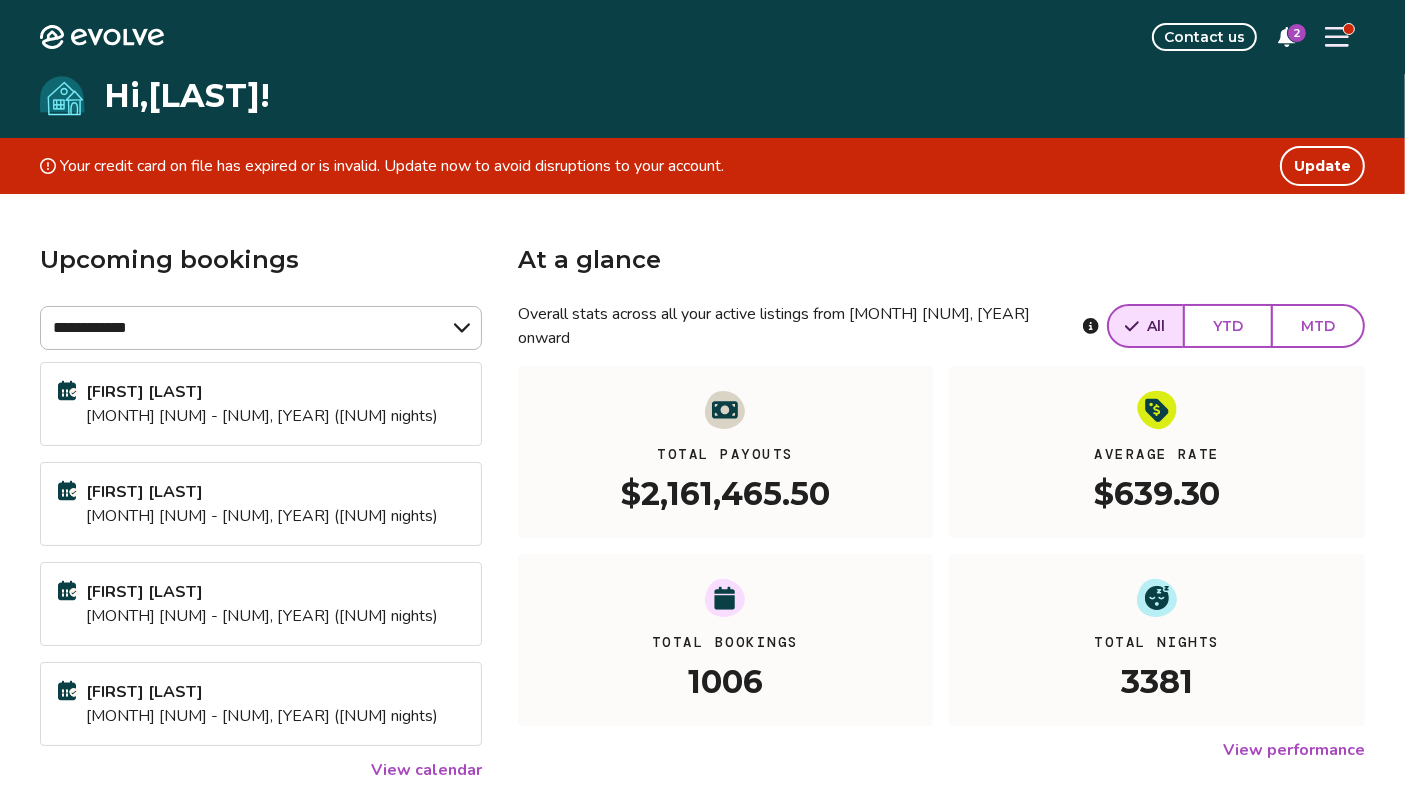 click 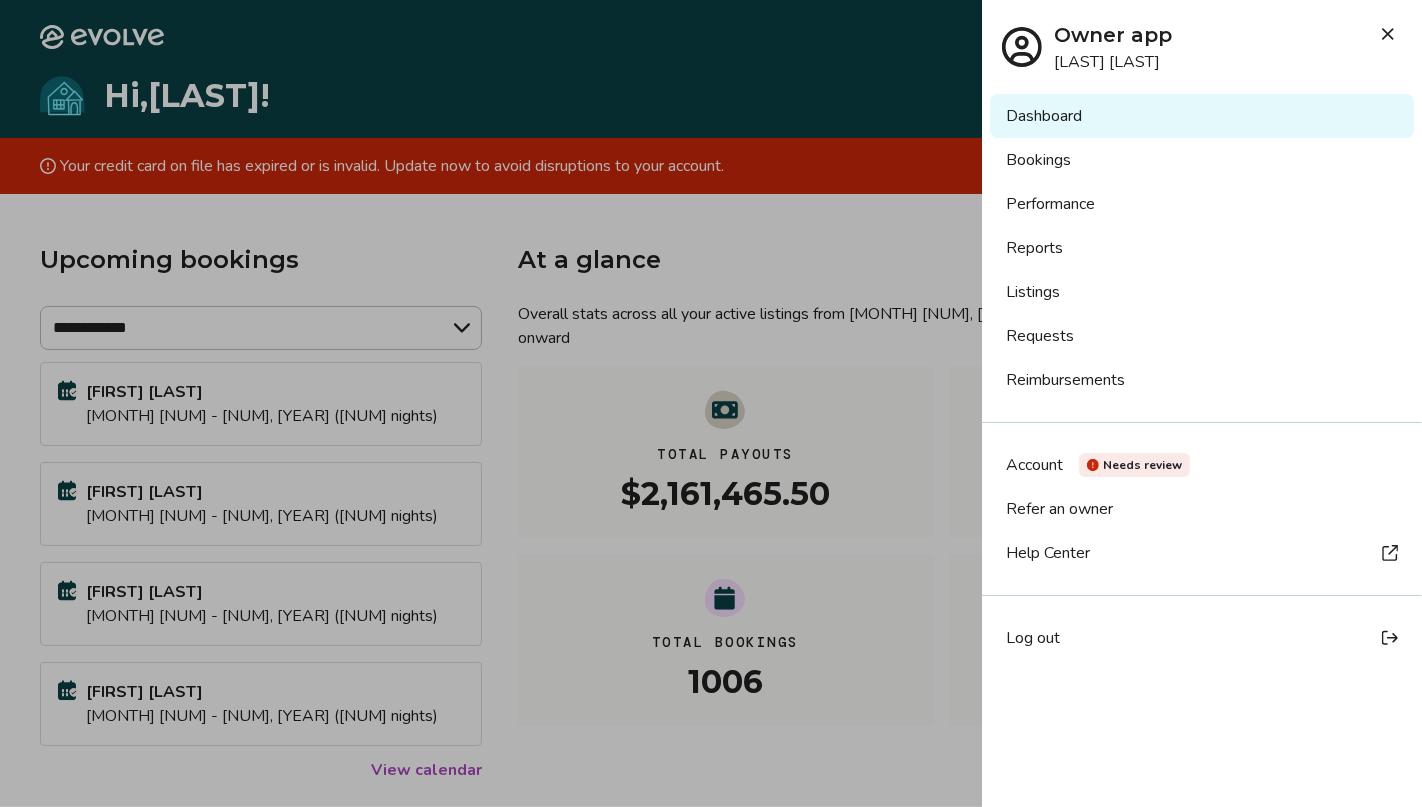 click on "Bookings" at bounding box center [1202, 160] 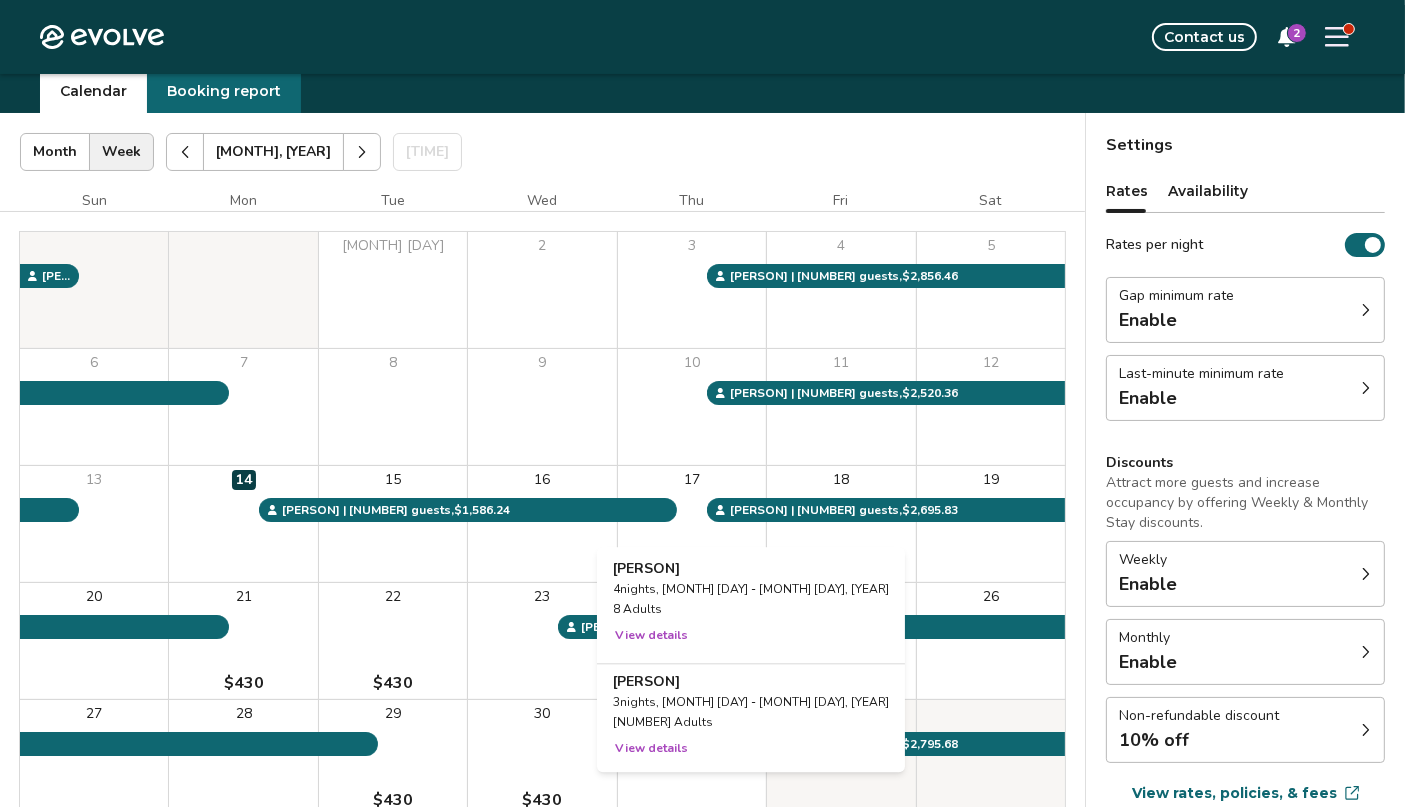 scroll, scrollTop: 63, scrollLeft: 0, axis: vertical 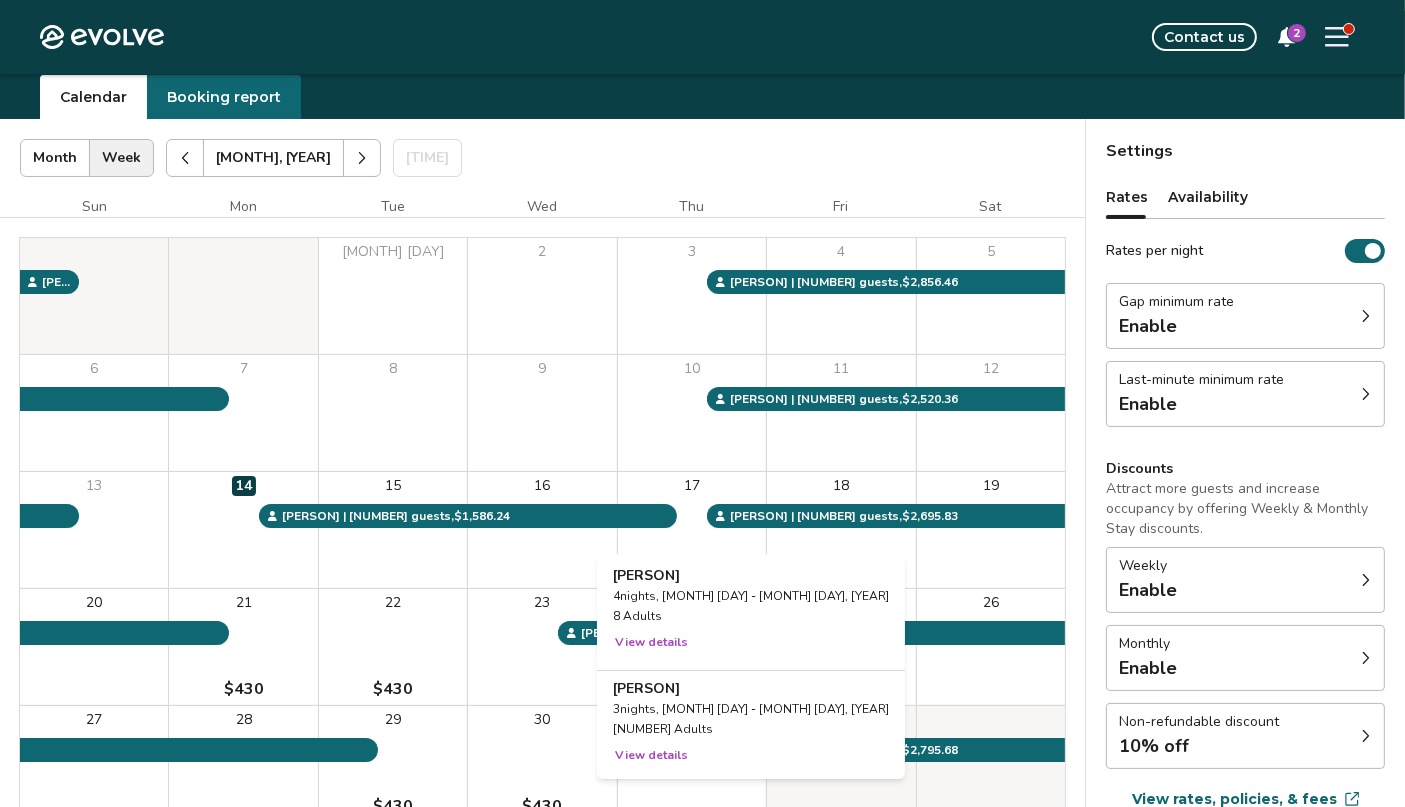 click on "Week" at bounding box center [121, 158] 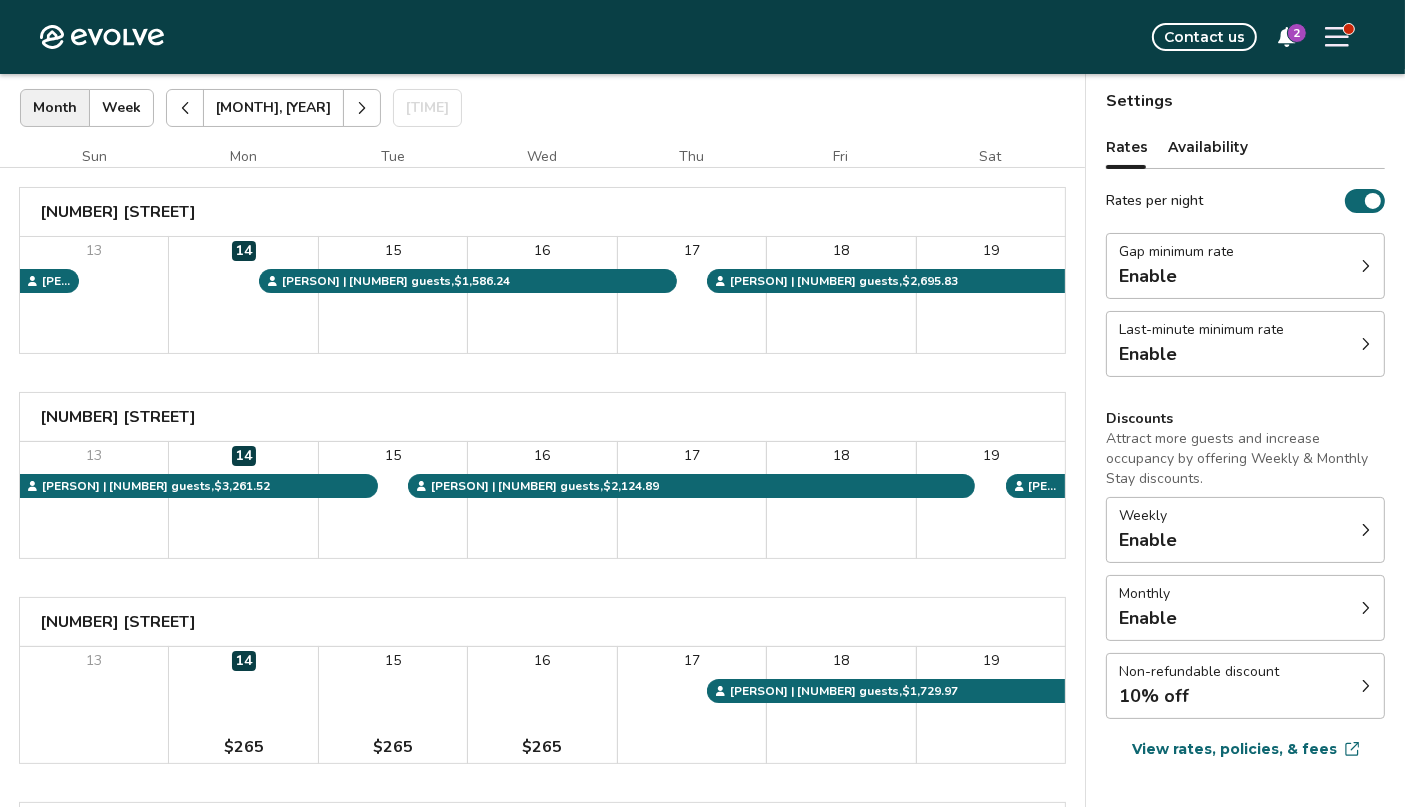 scroll, scrollTop: 0, scrollLeft: 0, axis: both 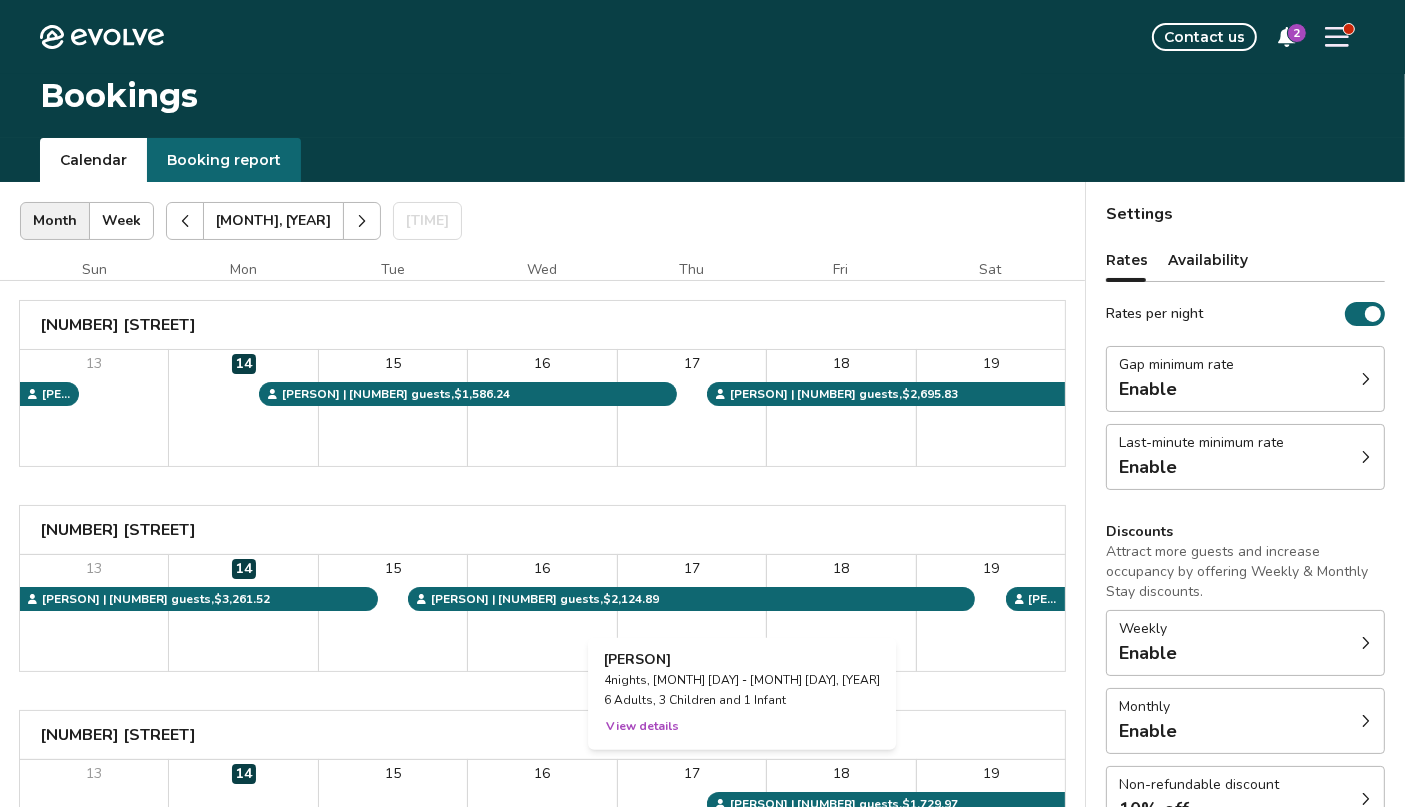 click 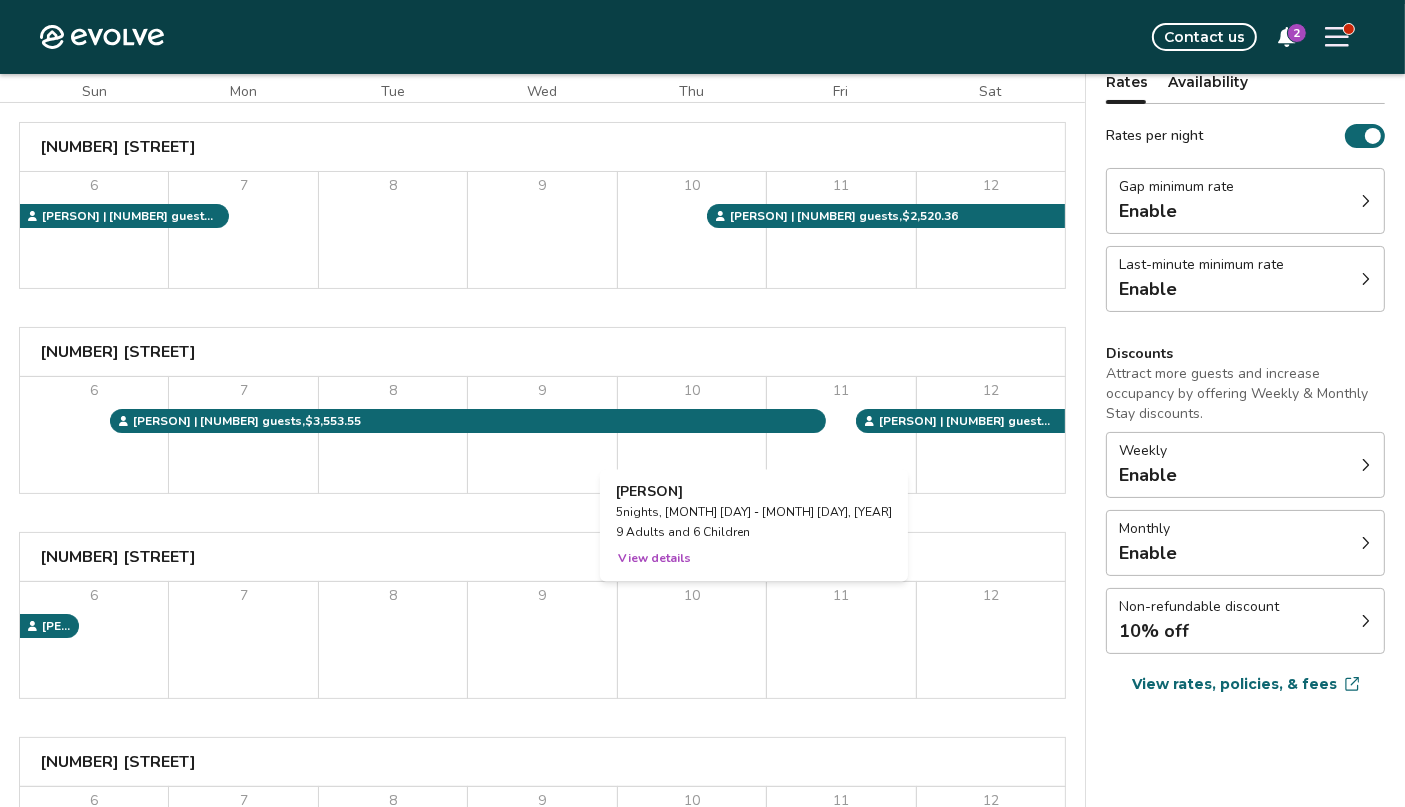 scroll, scrollTop: 185, scrollLeft: 0, axis: vertical 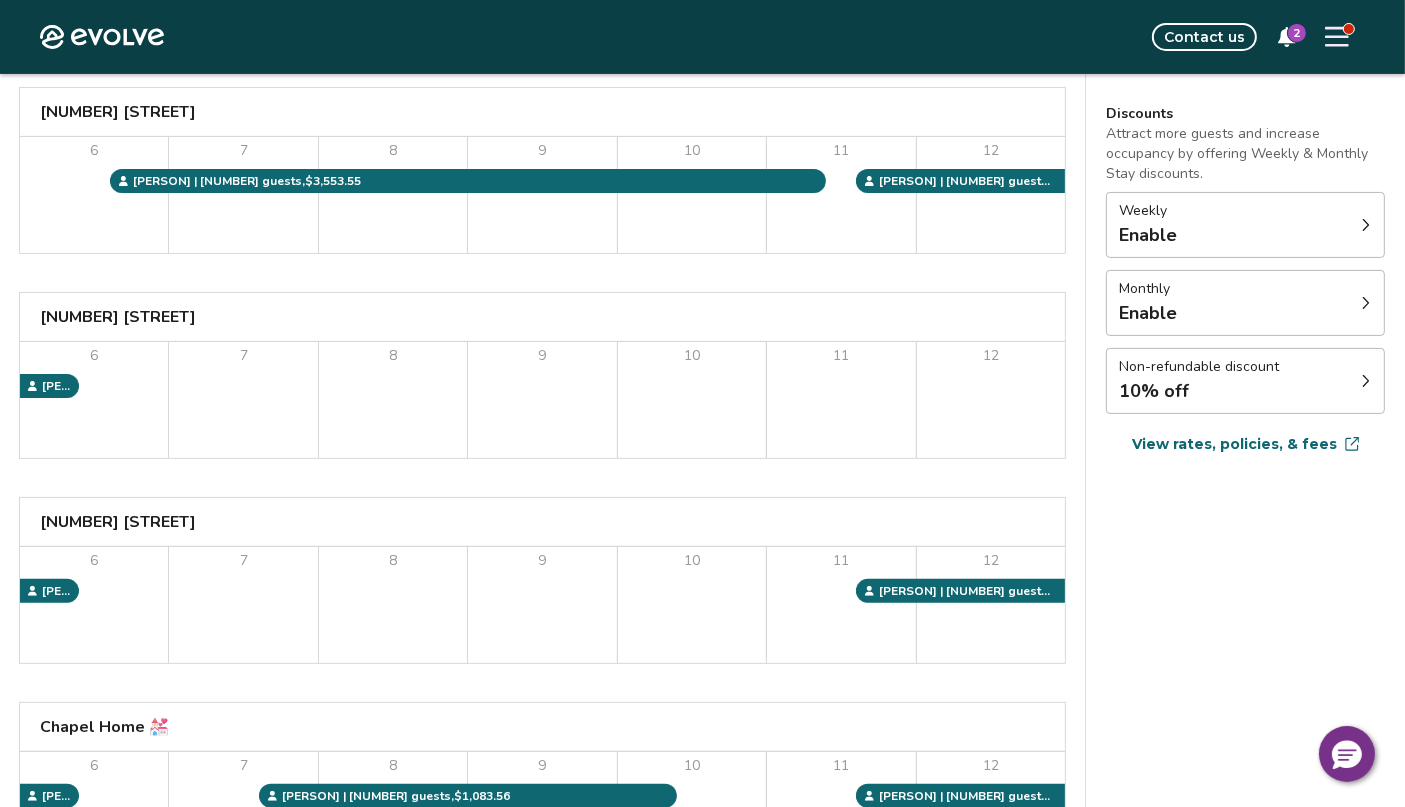 click 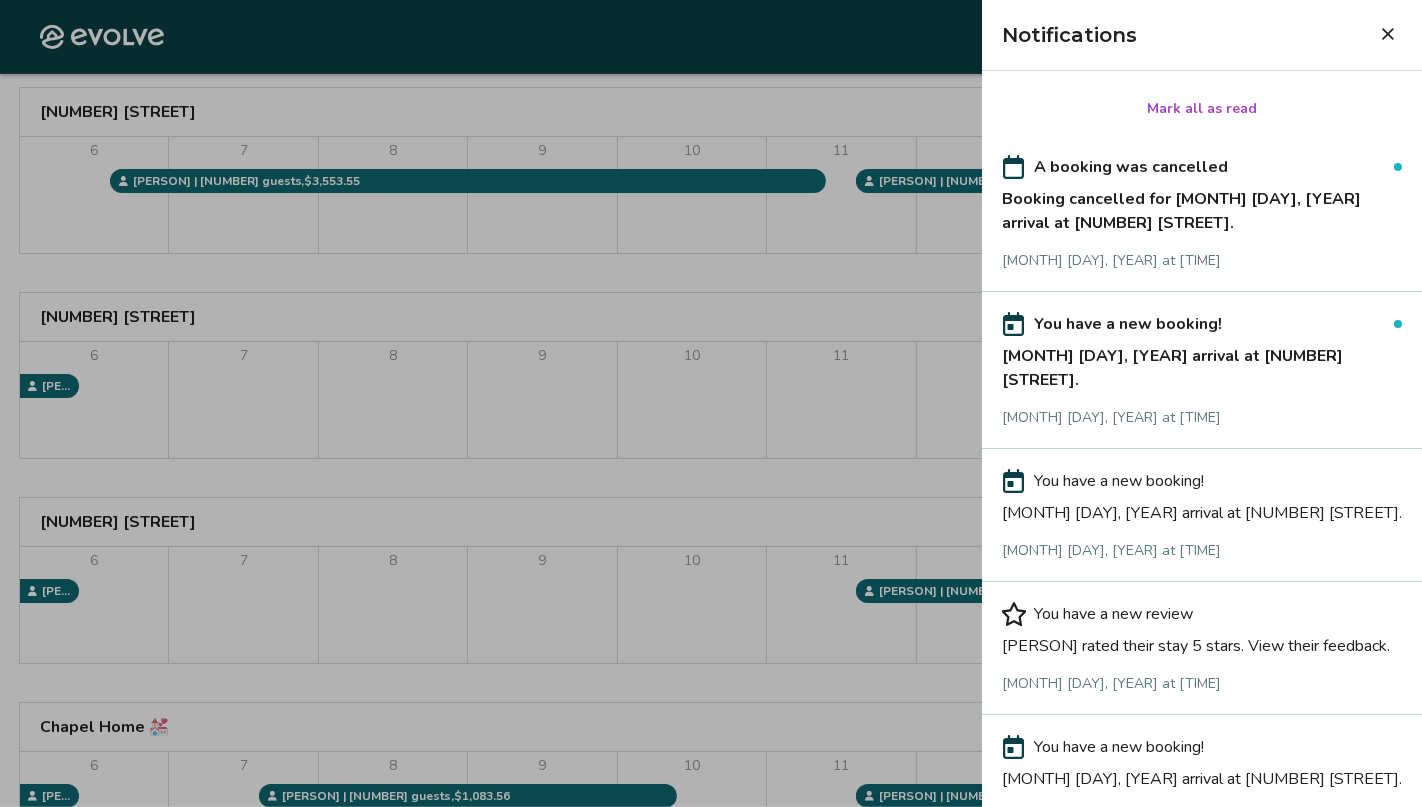 click at bounding box center [711, 403] 